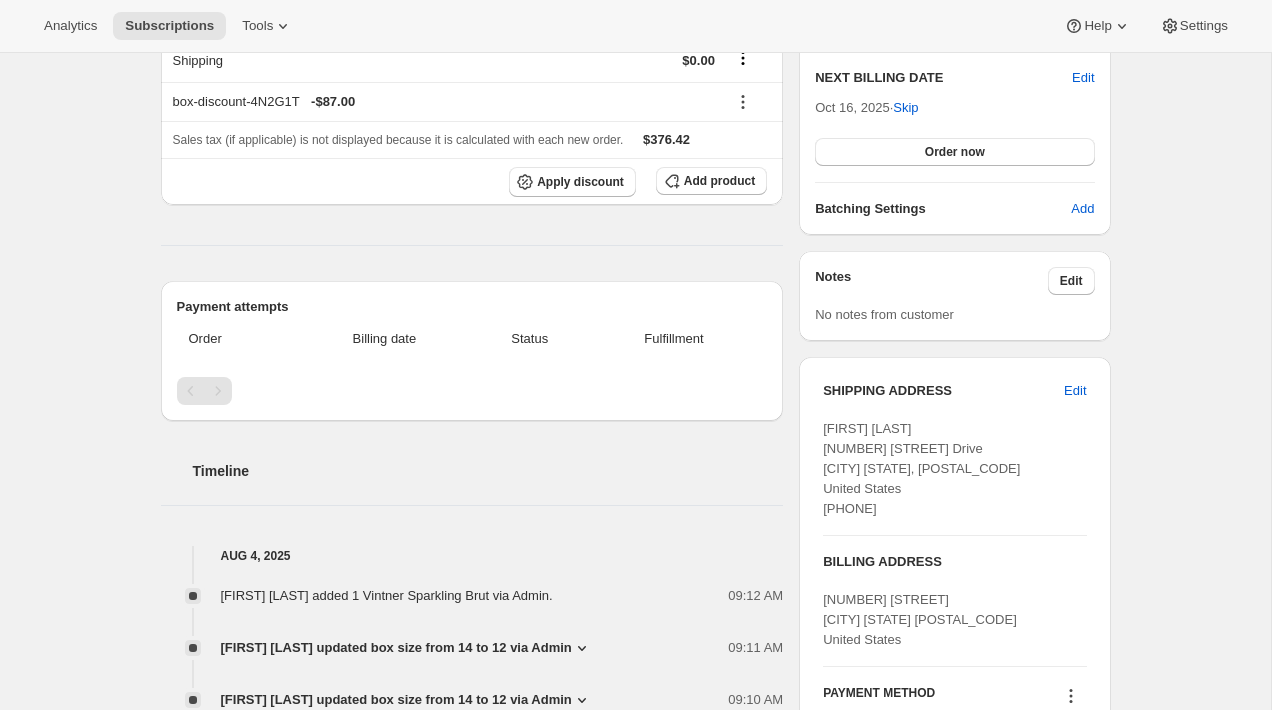 scroll, scrollTop: 0, scrollLeft: 0, axis: both 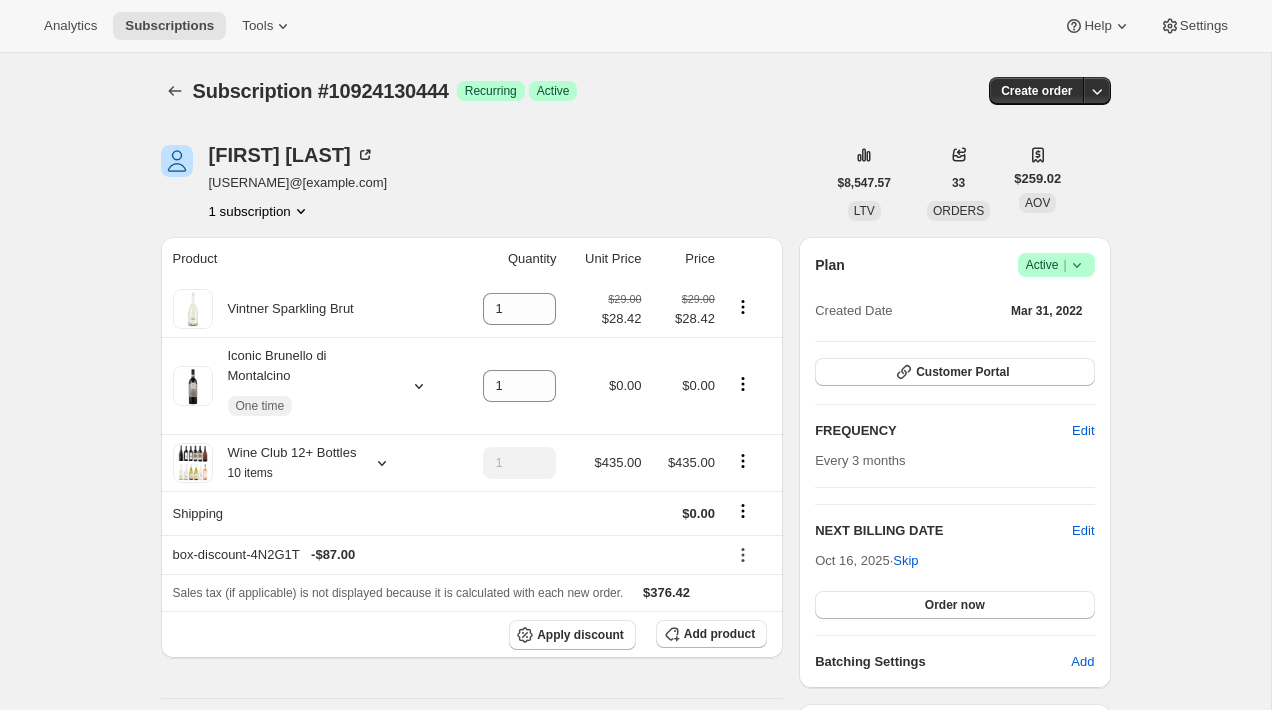 click on "Subscription #10924130444" at bounding box center [321, 91] 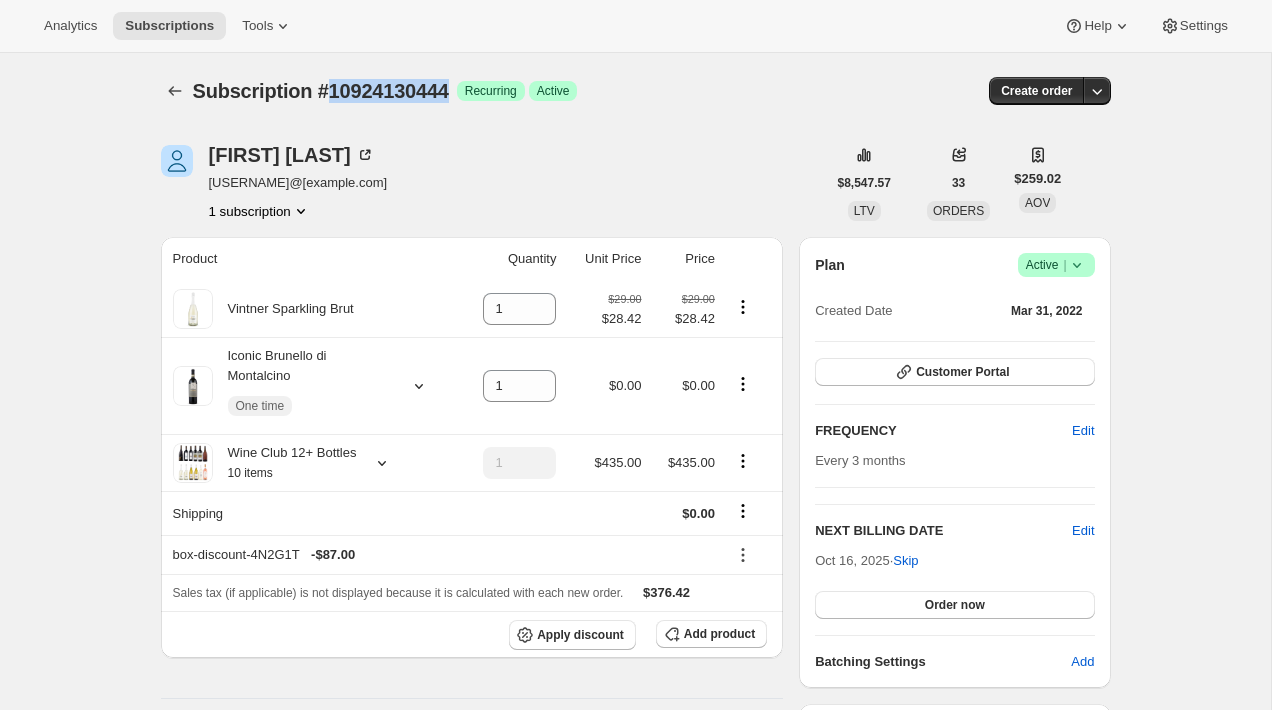 click on "Subscription #10924130444" at bounding box center (321, 91) 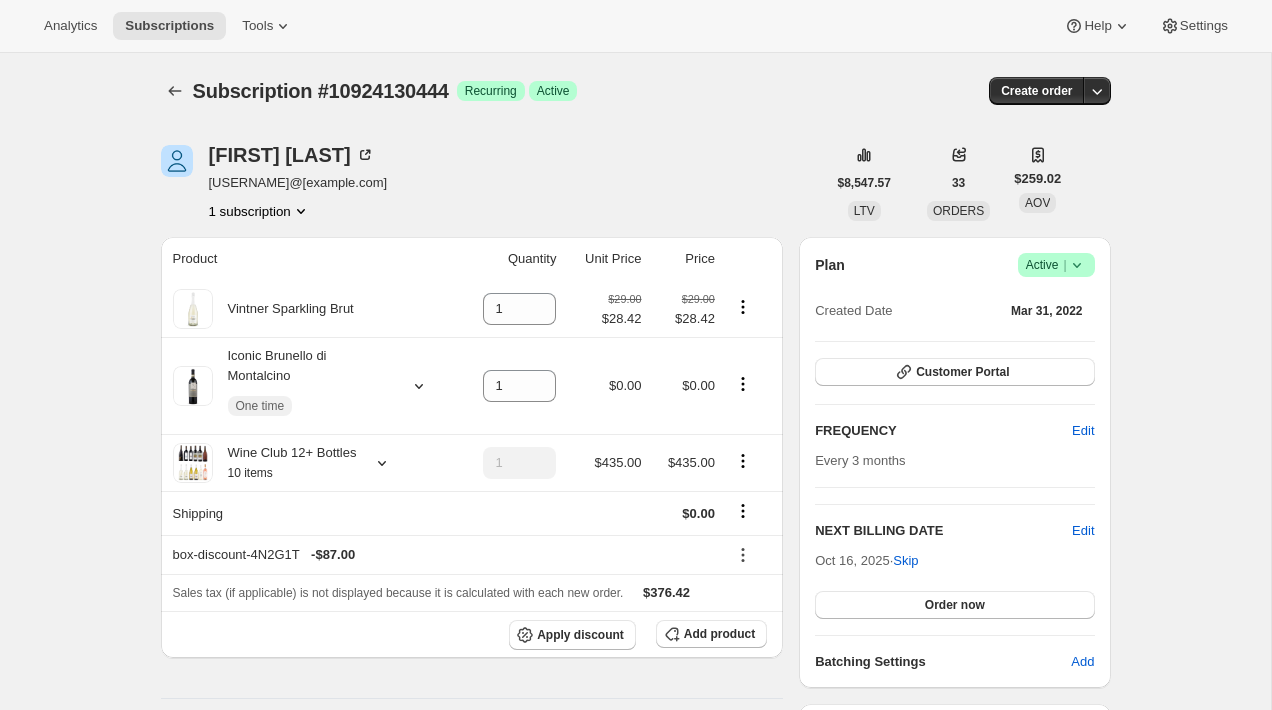 click on "Sarah   Glynn sarahkay191@gmail.com 1 subscription" at bounding box center [493, 183] 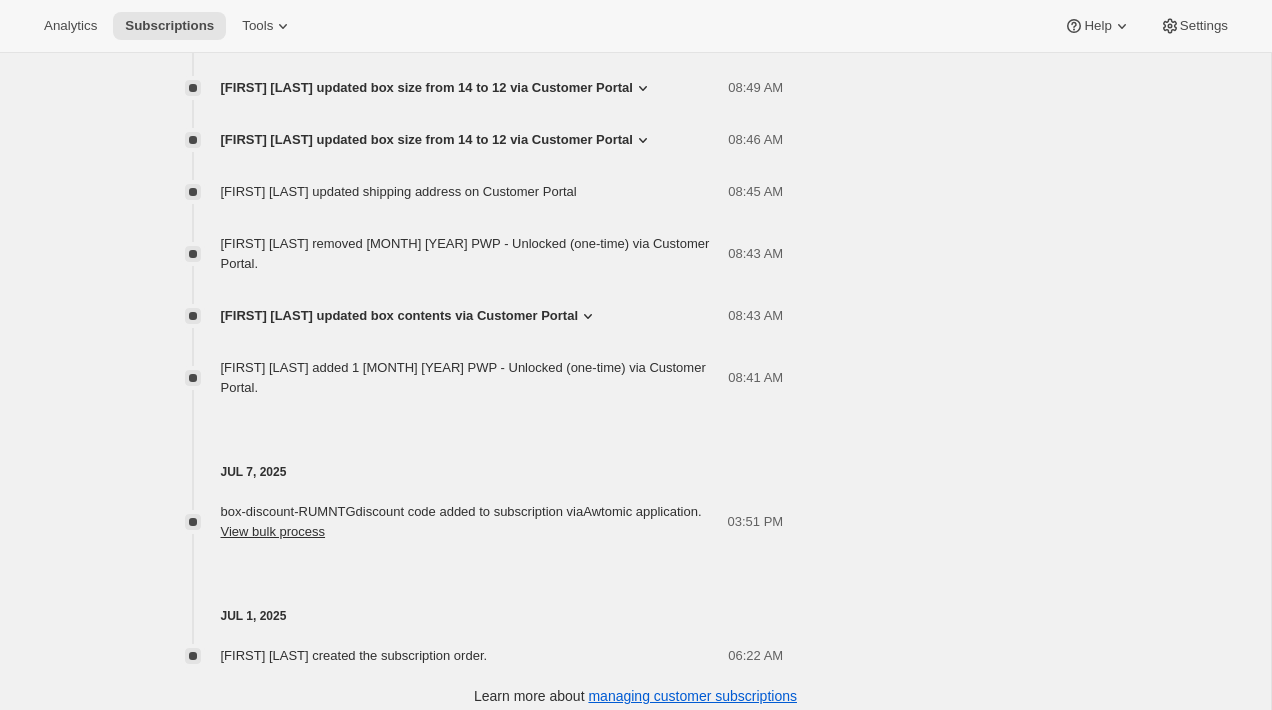 scroll, scrollTop: 1817, scrollLeft: 0, axis: vertical 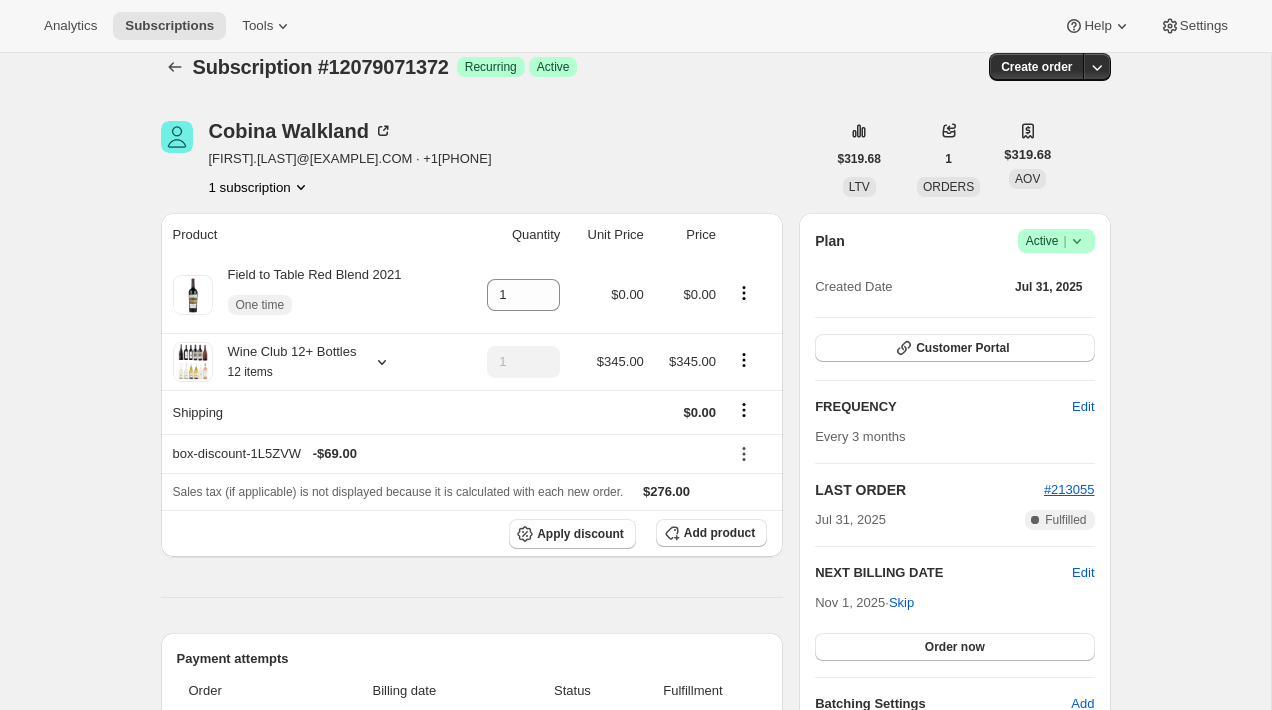 click on "Subscription #12079071372. This page is ready Subscription #12079071372 Success Recurring Success Active Create order" at bounding box center (636, 67) 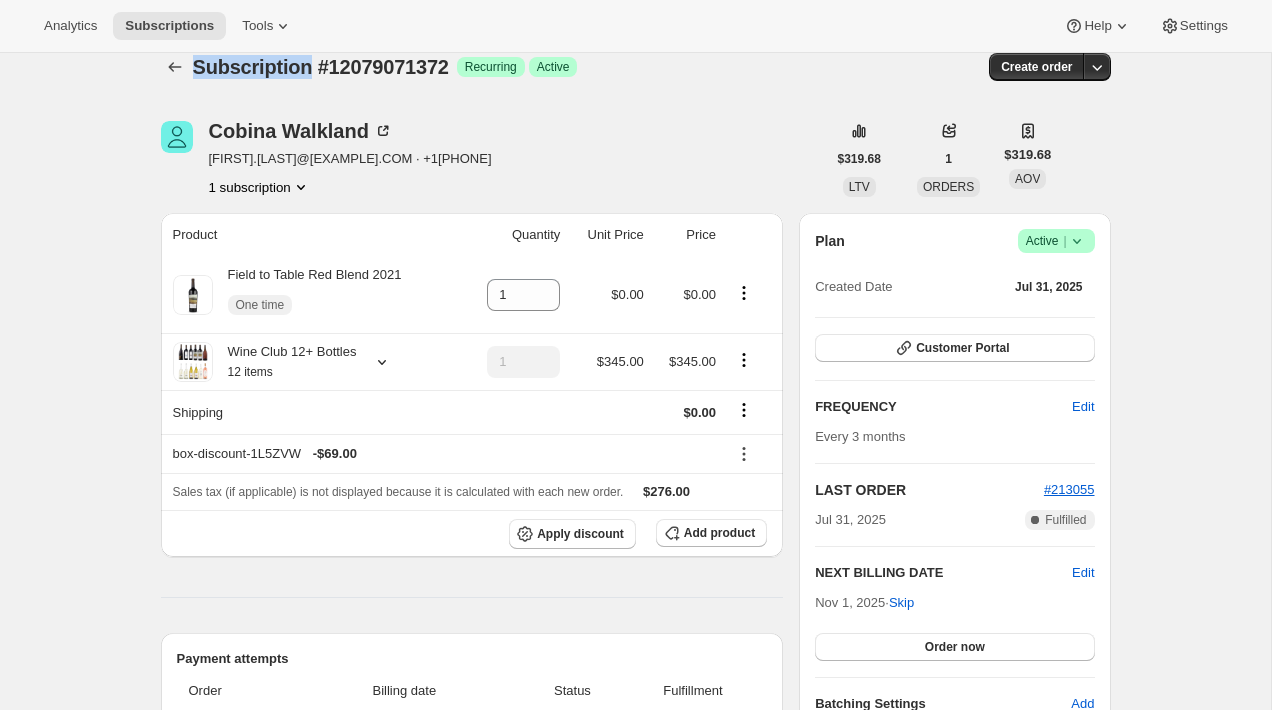 click on "Subscription #12079071372 Success Recurring Success Active" at bounding box center [482, 67] 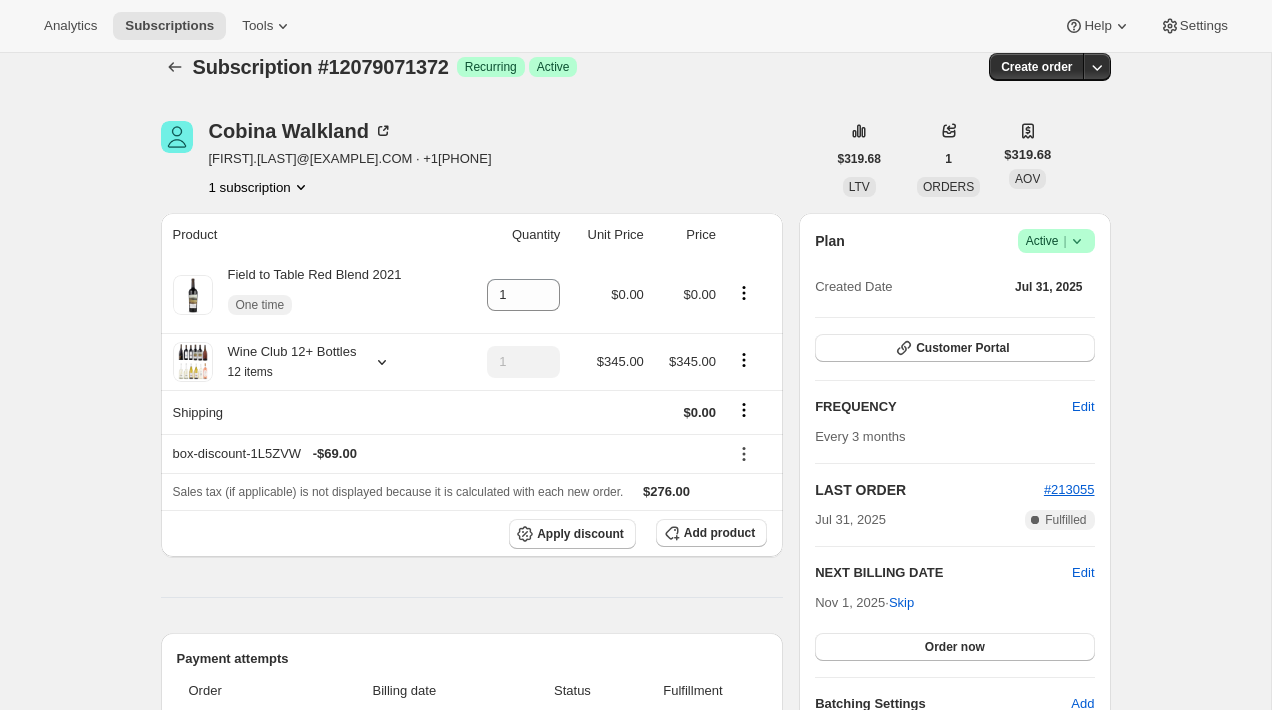 click on "Subscription #12079071372" at bounding box center [321, 67] 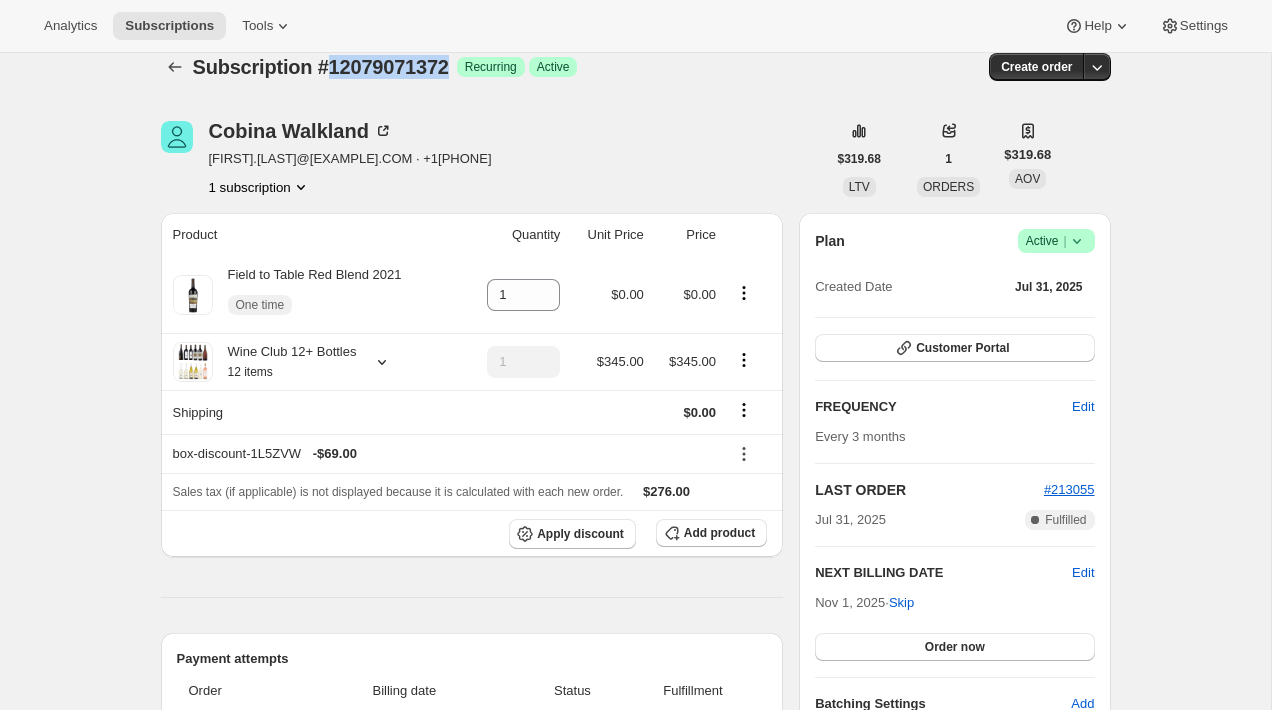 click on "Subscription #12079071372" at bounding box center [321, 67] 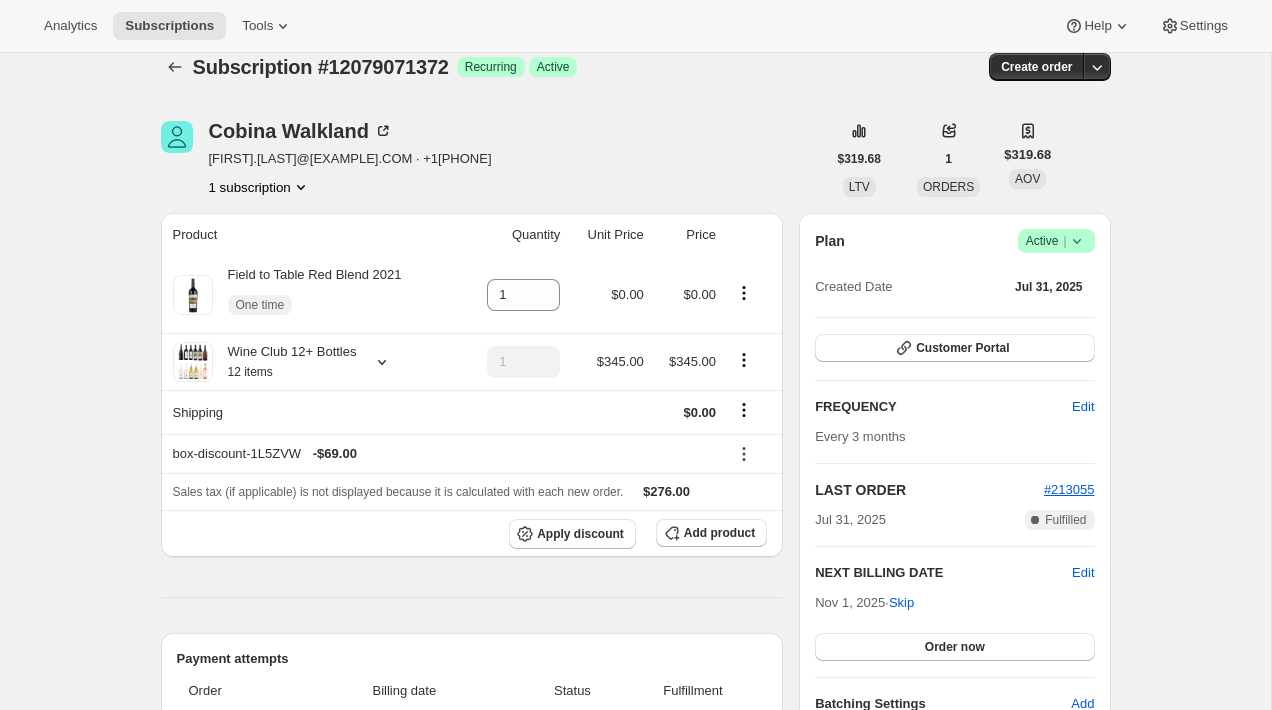 click on "Subscription #12079071372. This page is ready Subscription #12079071372 Success Recurring Success Active Create order" at bounding box center [636, 67] 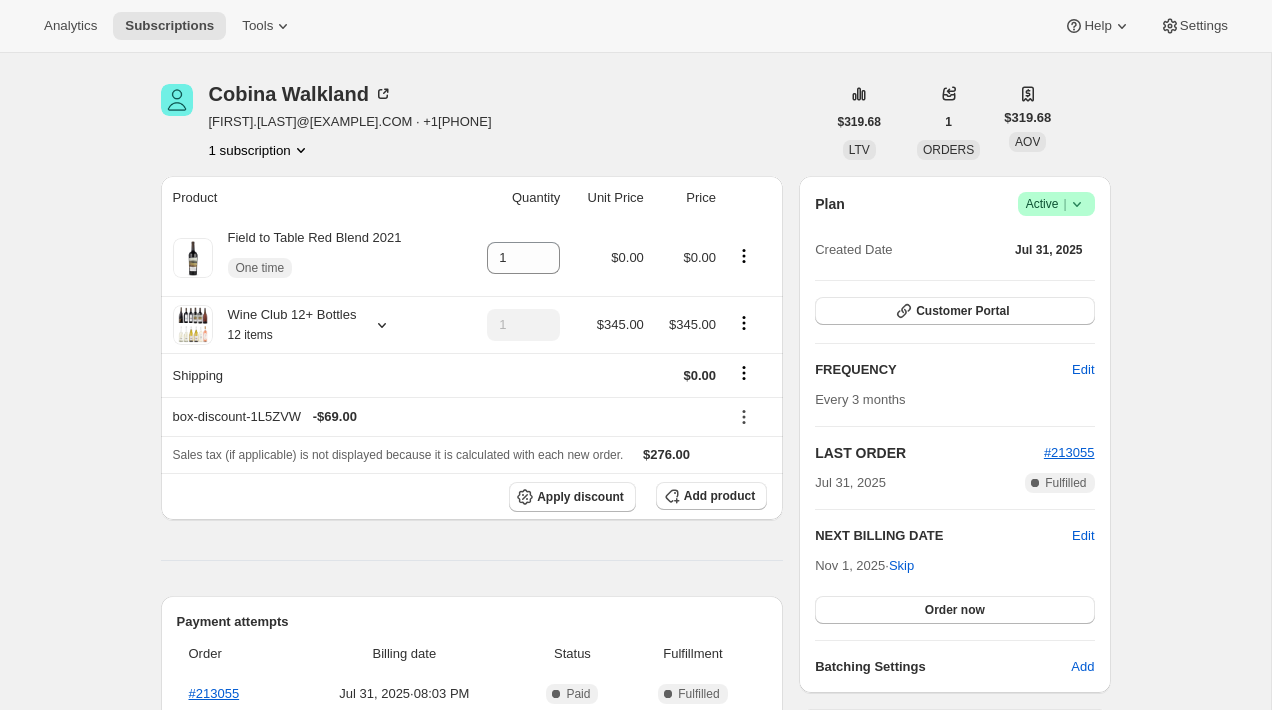 scroll, scrollTop: 79, scrollLeft: 0, axis: vertical 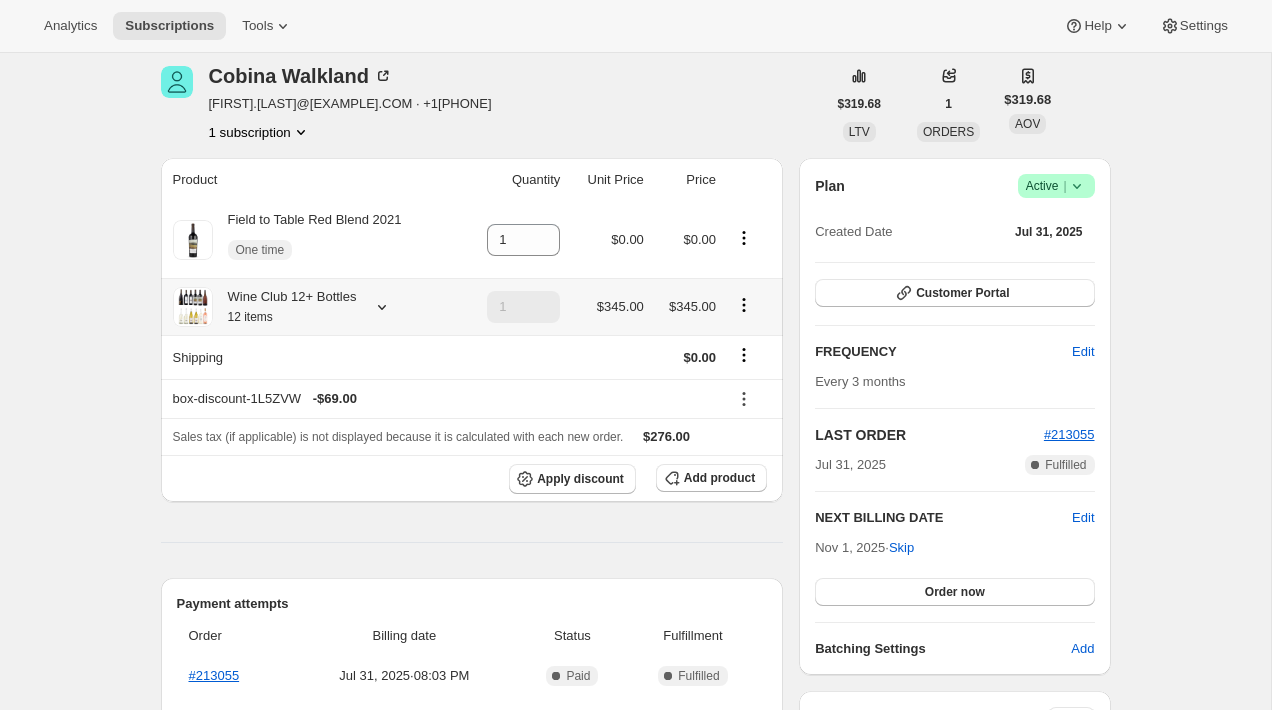 click on "Wine Club 12+ Bottles 12 items" at bounding box center (285, 307) 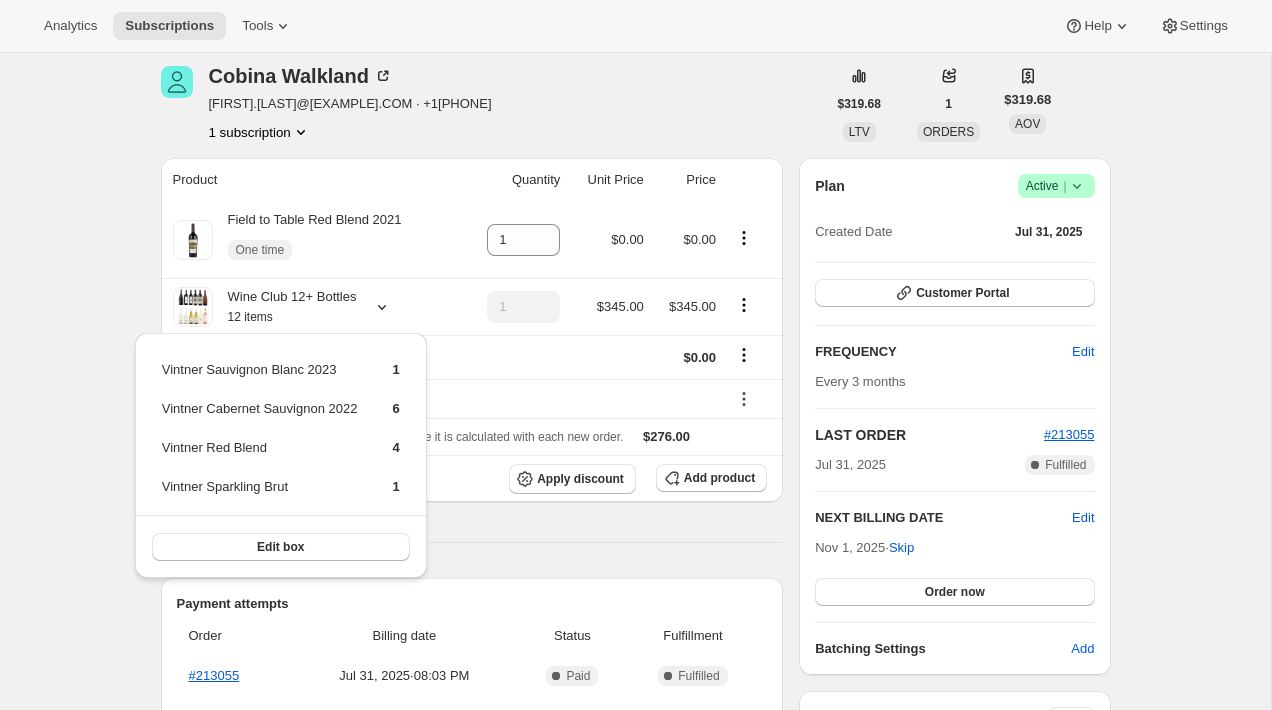click on "Cobina   Walkland cobina.delaney@gmail.com · +14124956397 1 subscription" at bounding box center [493, 104] 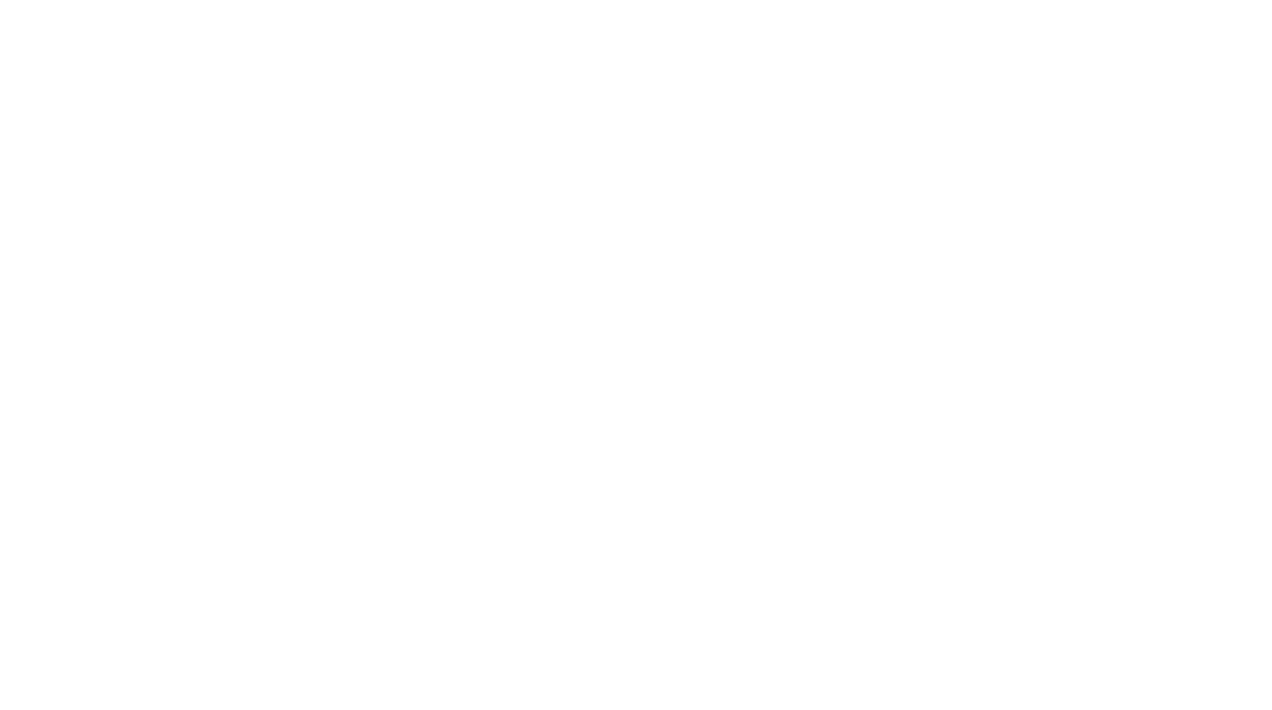 scroll, scrollTop: 0, scrollLeft: 0, axis: both 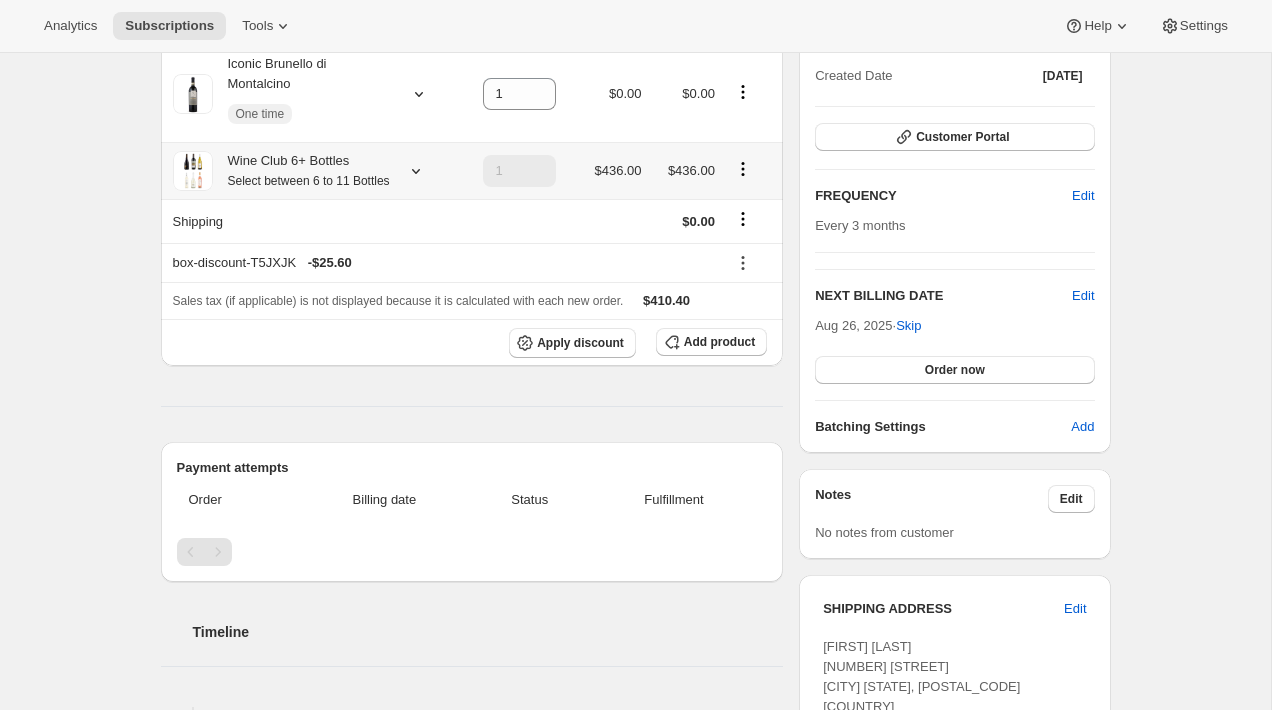 click on "Select between 6 to 11 Bottles" at bounding box center [309, 181] 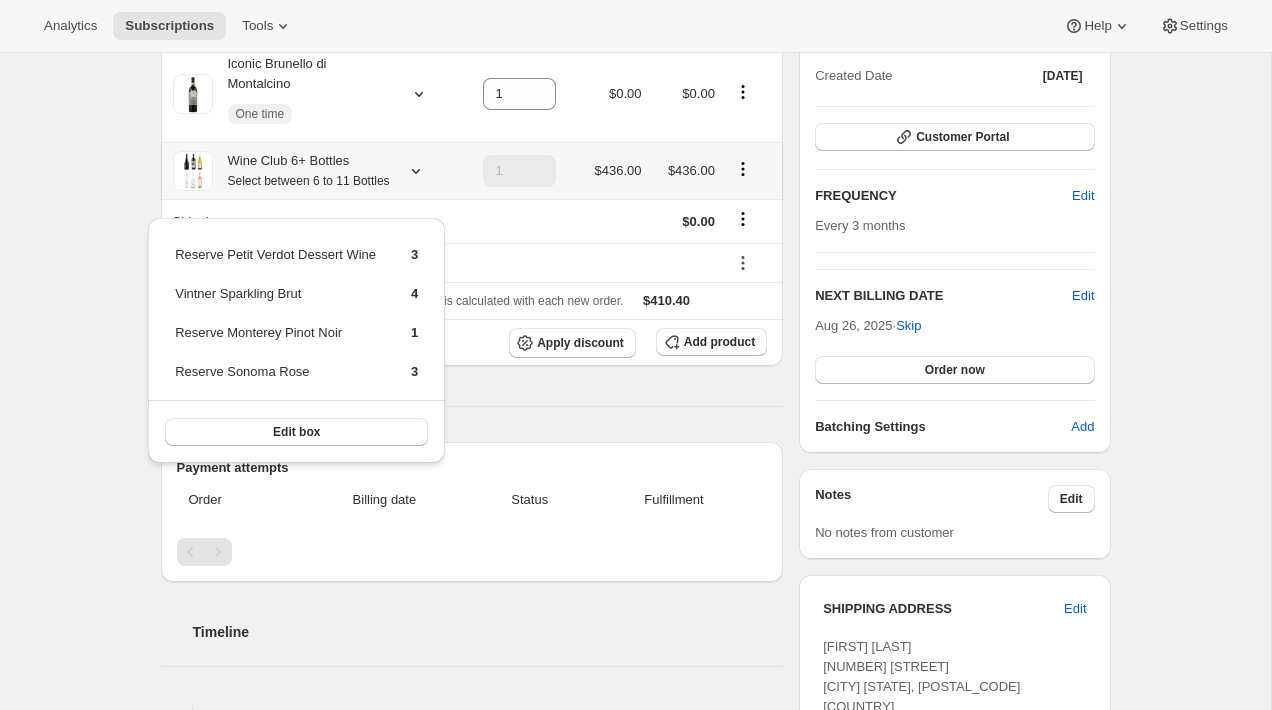 click on "Subscription #11026989196. This page is ready Subscription #11026989196 Success Recurring Success Active Create order Lisa   Sorbo lisamsorbo63@msn.com · +13036880205 1 subscription $1,314.30 LTV 3 ORDERS $438.10 AOV Product Quantity Unit Price Price Iconic Brunello di Montalcino One time 1 $0.00 $0.00 Wine Club 6+ Bottles Select between 6 to 11 Bottles 1 $436.00 $436.00 Shipping $0.00 box-discount-T5JXJK   - $25.60 Sales tax (if applicable) is not displayed because it is calculated with each new order.   $410.40 Apply discount Add product Payment attempts Order Billing date Status Fulfillment Timeline Jul 7, 2025 box-discount-T5JXJK  discount code added to subscription via  Awtomic application .  View bulk process 03:48 PM Jul 1, 2025 Lisa Sorbo created the subscription order.  12:10 PM Plan Success Active | Created Date Nov 26, 2024 Customer Portal FREQUENCY Edit Every 3 months NEXT BILLING DATE Edit Aug 26, 2025   ·  Skip Order now Batching Settings Add Notes Edit No notes from customer Edit Edit 39980" at bounding box center [635, 508] 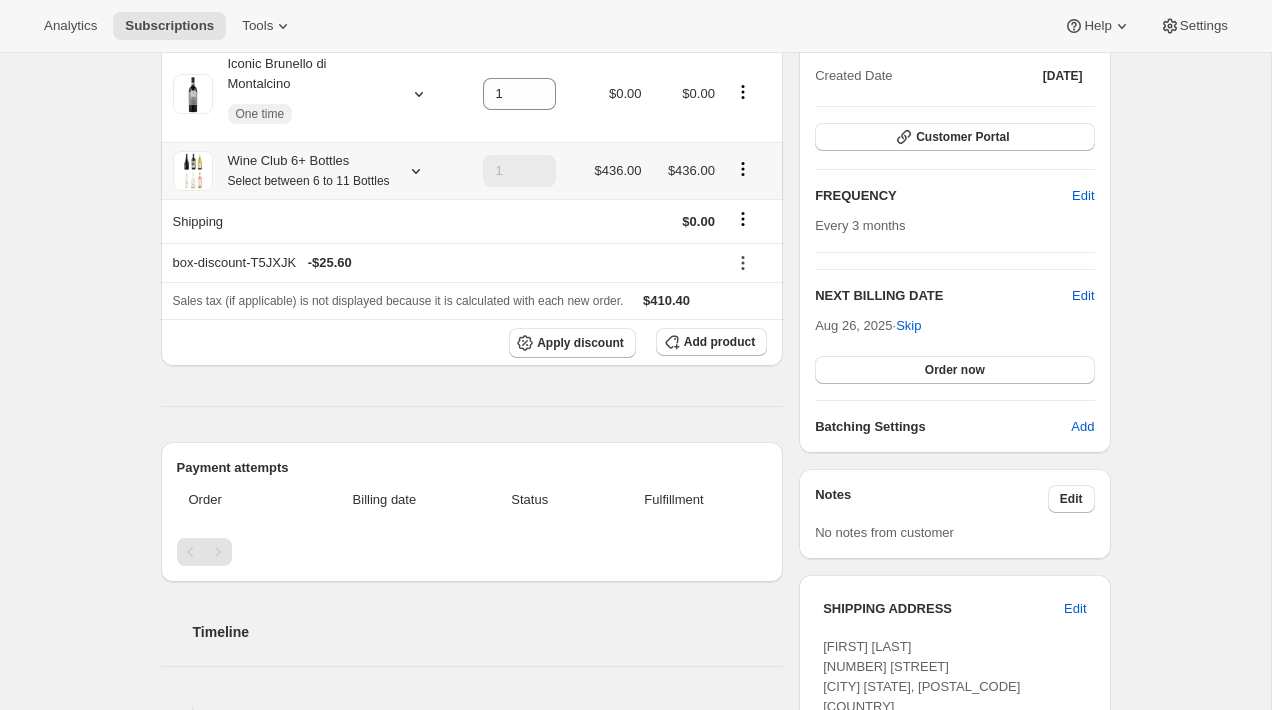 click on "Wine Club 6+ Bottles Select between 6 to 11 Bottles" at bounding box center [301, 171] 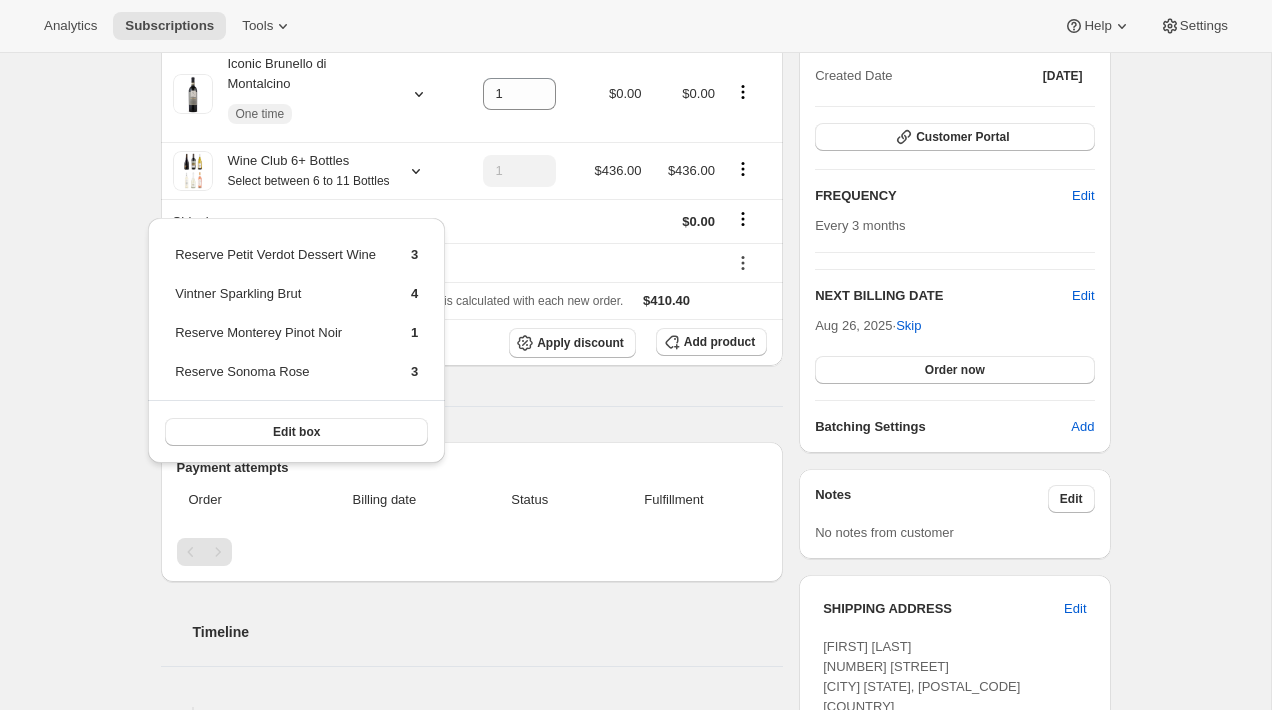 click on "Subscription #11026989196. This page is ready Subscription #11026989196 Success Recurring Success Active Create order Lisa   Sorbo lisamsorbo63@msn.com · +13036880205 1 subscription $1,314.30 LTV 3 ORDERS $438.10 AOV Product Quantity Unit Price Price Iconic Brunello di Montalcino One time 1 $0.00 $0.00 Wine Club 6+ Bottles Select between 6 to 11 Bottles 1 $436.00 $436.00 Shipping $0.00 box-discount-T5JXJK   - $25.60 Sales tax (if applicable) is not displayed because it is calculated with each new order.   $410.40 Apply discount Add product Payment attempts Order Billing date Status Fulfillment Timeline Jul 7, 2025 box-discount-T5JXJK  discount code added to subscription via  Awtomic application .  View bulk process 03:48 PM Jul 1, 2025 Lisa Sorbo created the subscription order.  12:10 PM Plan Success Active | Created Date Nov 26, 2024 Customer Portal FREQUENCY Edit Every 3 months NEXT BILLING DATE Edit Aug 26, 2025   ·  Skip Order now Batching Settings Add Notes Edit No notes from customer Edit Edit 39980" at bounding box center (635, 508) 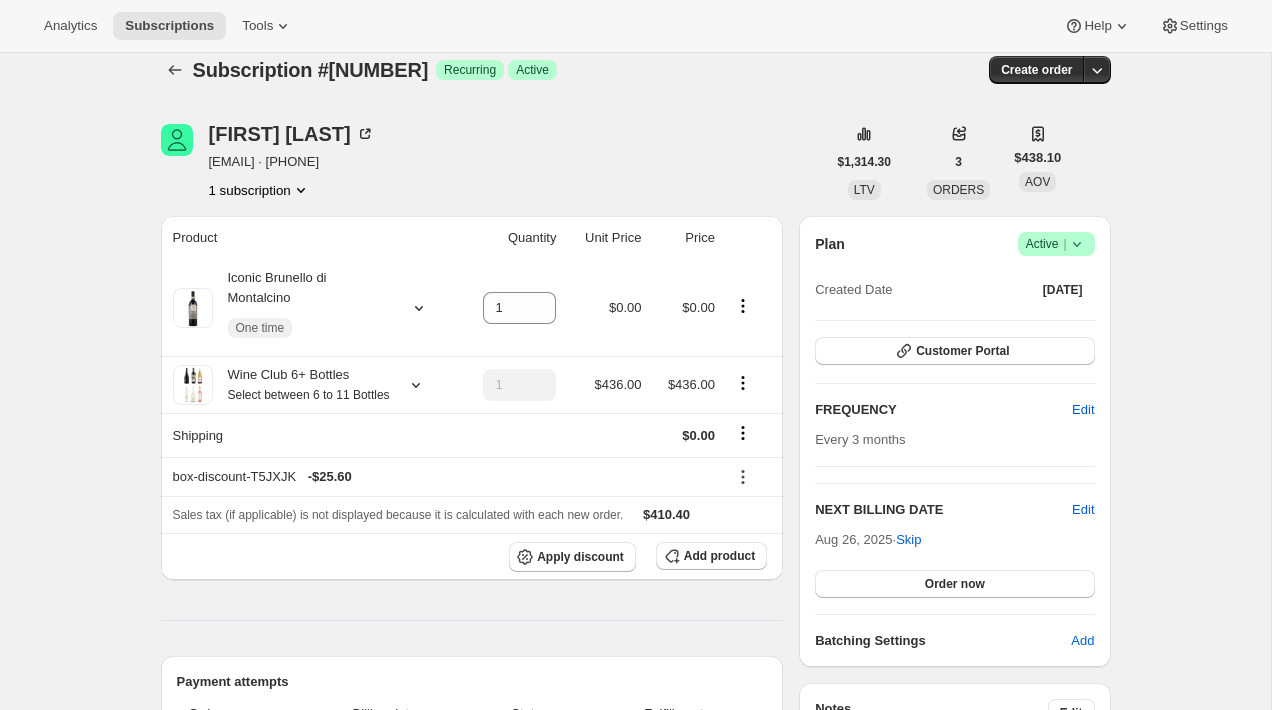 scroll, scrollTop: 0, scrollLeft: 0, axis: both 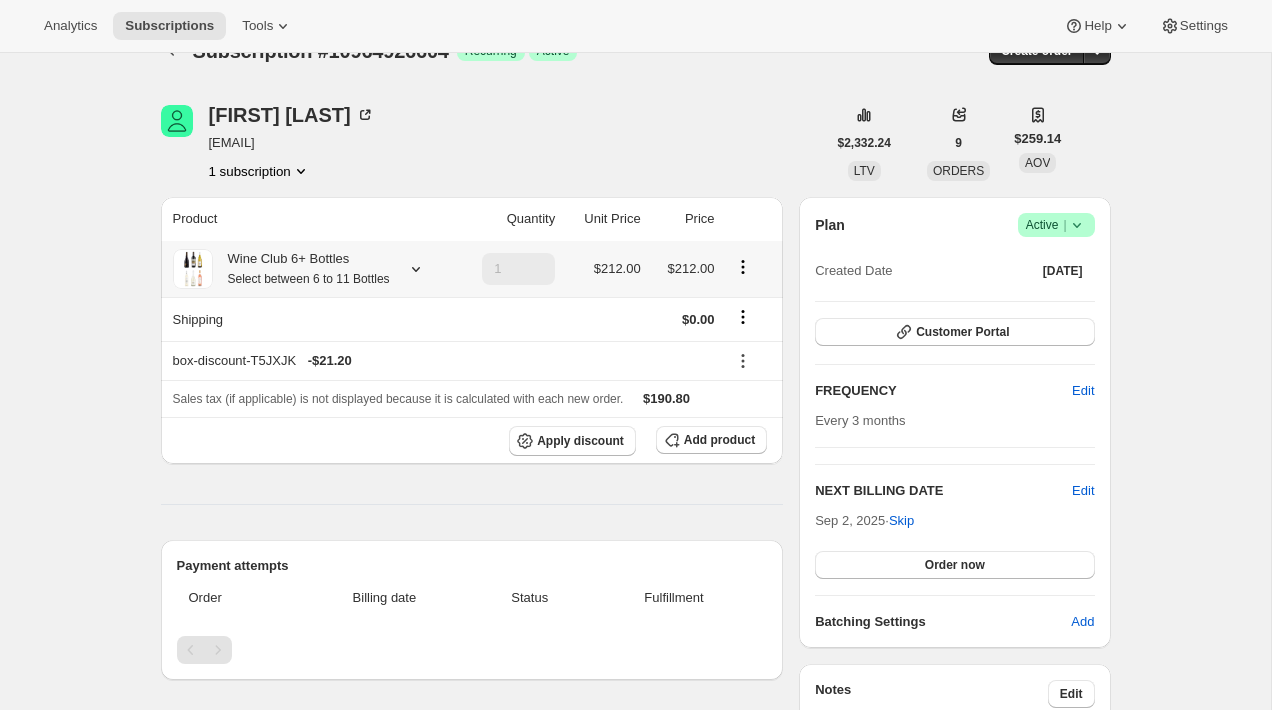 click on "Select between 6 to 11 Bottles" at bounding box center [309, 279] 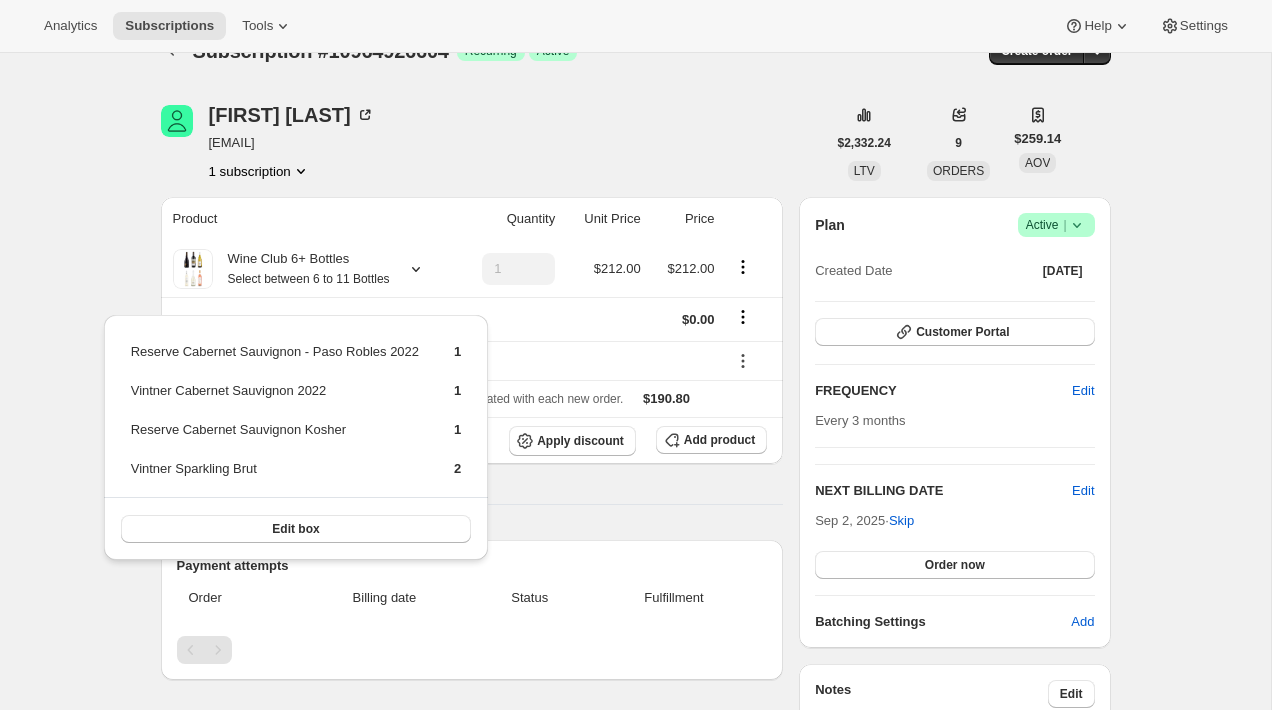 click on "Product Quantity Unit Price Price Wine Club 6+ Bottles Select between 6 to 11 Bottles 1 $212.00 $212.00 Shipping $0.00 box-discount-T5JXJK   - $21.20 Sales tax (if applicable) is not displayed because it is calculated with each new order.   $190.80 Apply discount Add product Payment attempts Order Billing date Status Fulfillment Timeline Jul 18, 2025 wineclub6-july25  discount code added to subscription via  Awtomic application .  View bulk process 06:12 PM Jul 7, 2025 box-discount-T5JXJK  discount code added to subscription via  Awtomic application .  View bulk process 03:37 PM Jul 1, 2025 Lori Weiner created the subscription order.  06:34 AM" at bounding box center [472, 675] 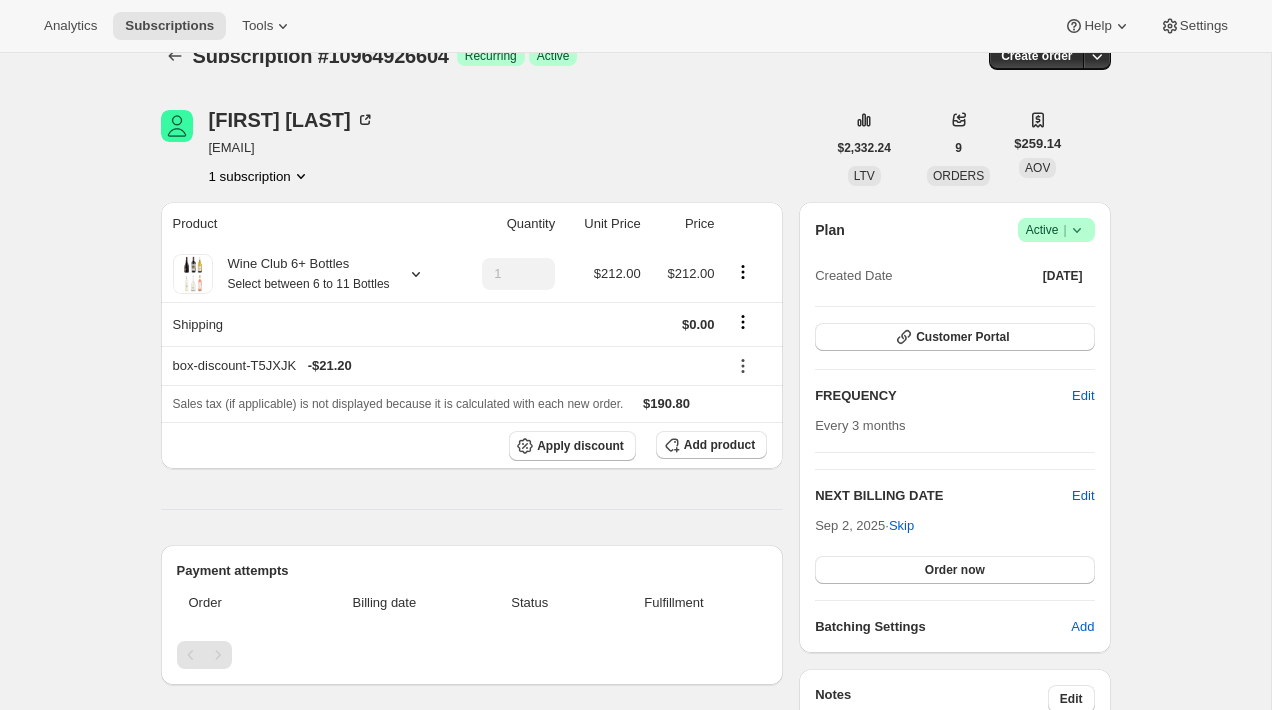 scroll, scrollTop: 0, scrollLeft: 0, axis: both 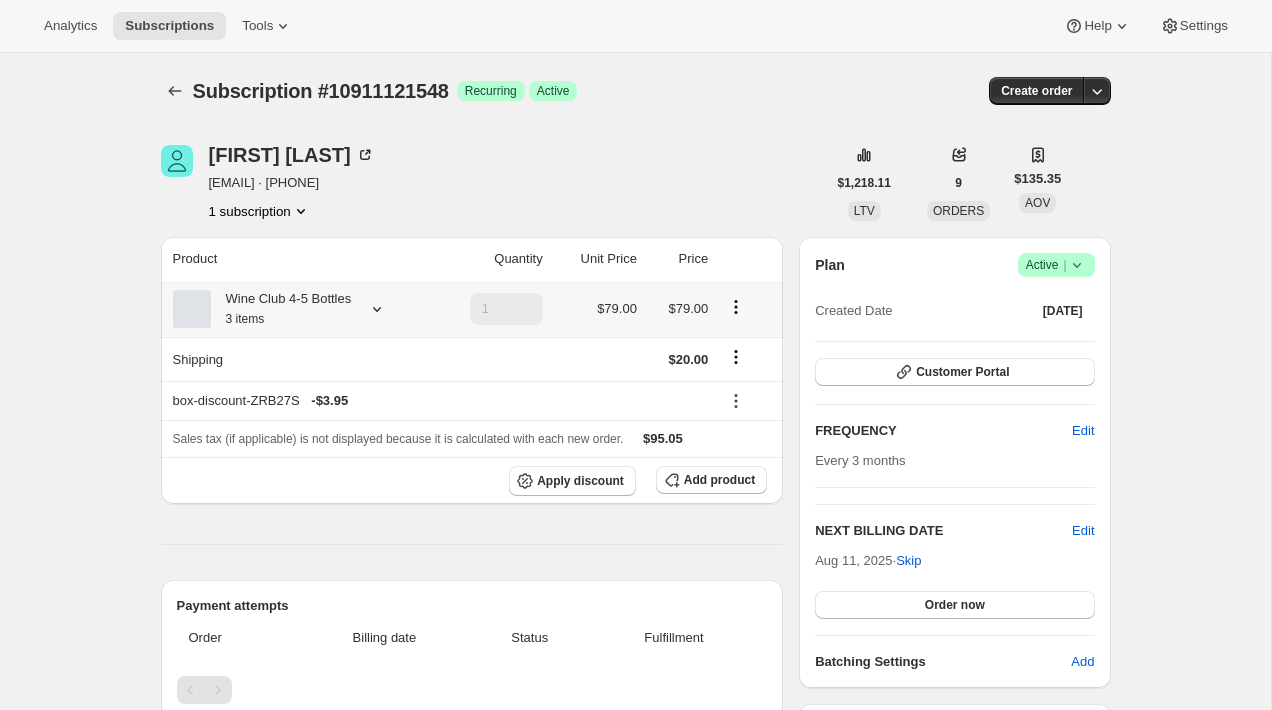 click on "Wine Club 4-5 Bottles 3 items" at bounding box center [281, 309] 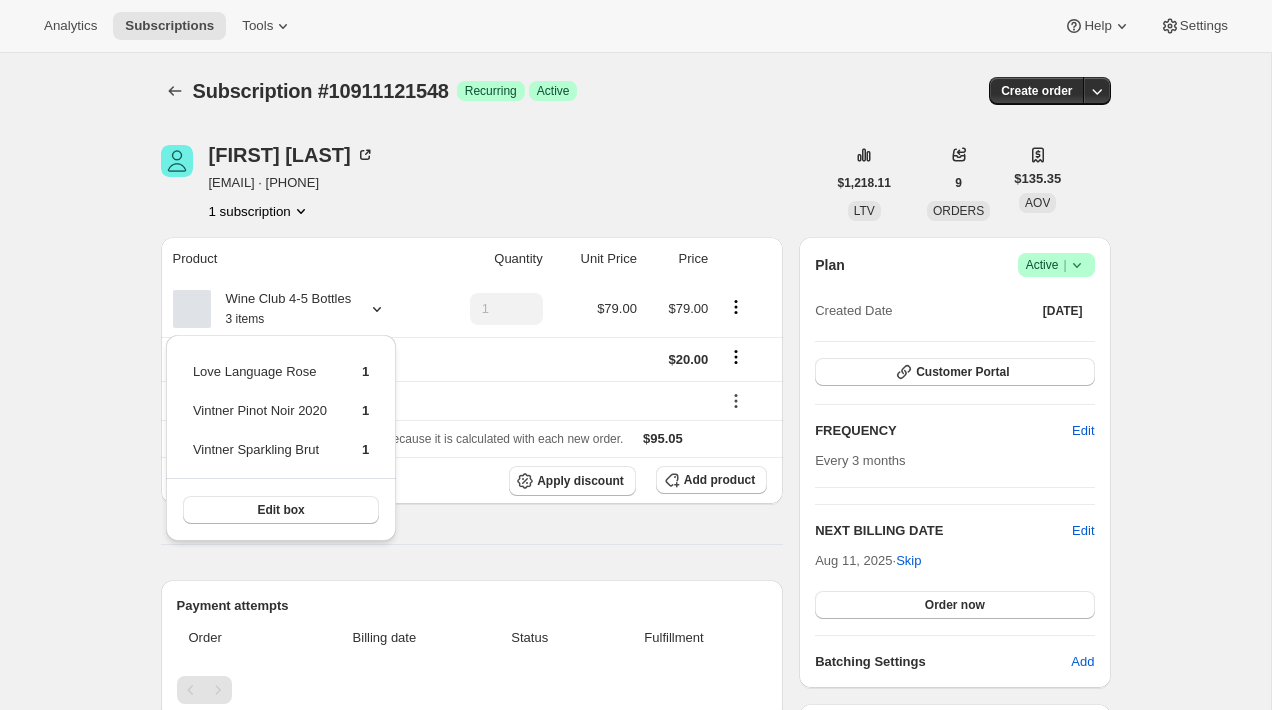 click on "Product" at bounding box center (296, 259) 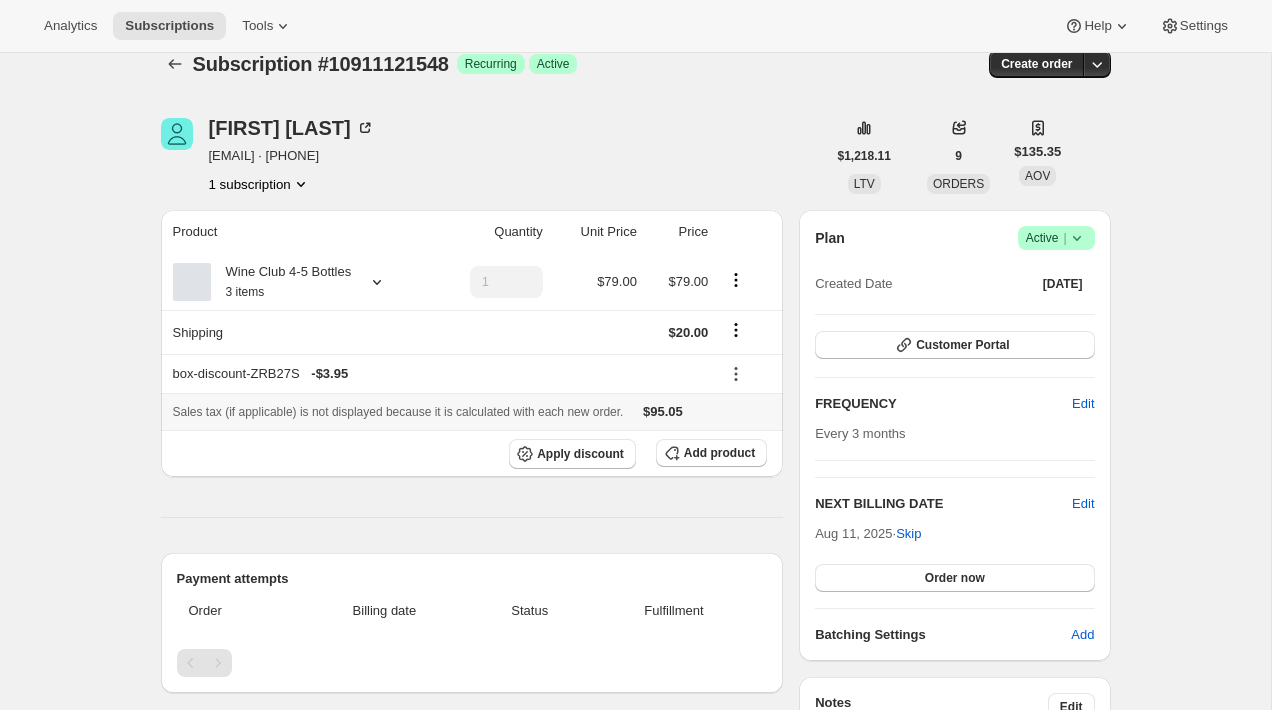 scroll, scrollTop: 0, scrollLeft: 0, axis: both 